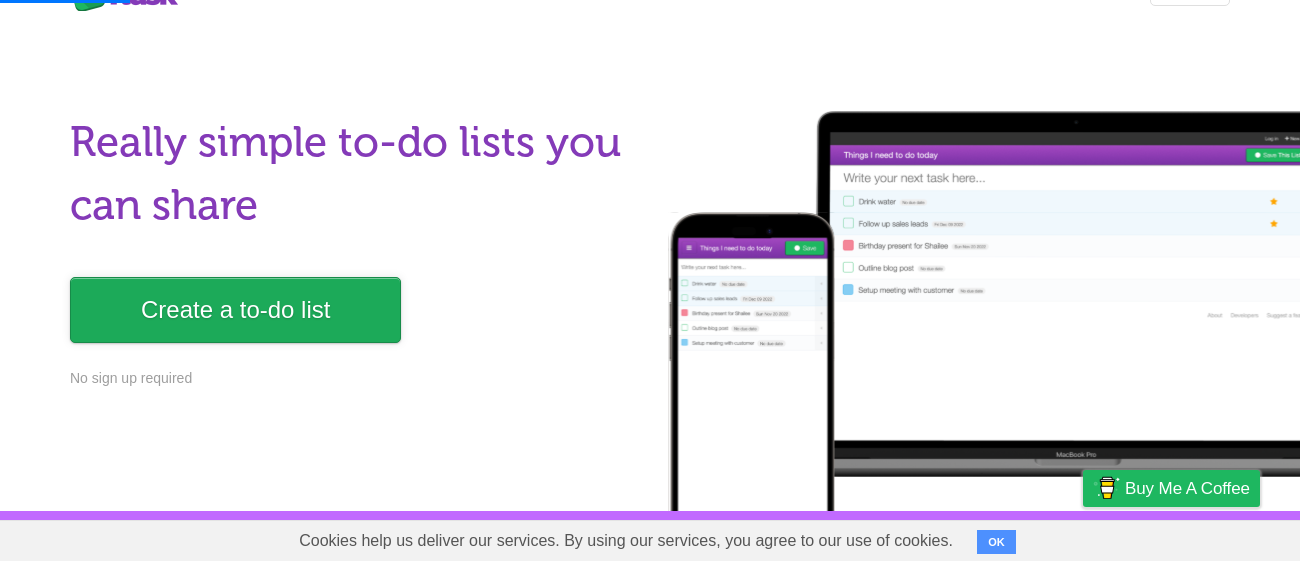 scroll, scrollTop: 0, scrollLeft: 0, axis: both 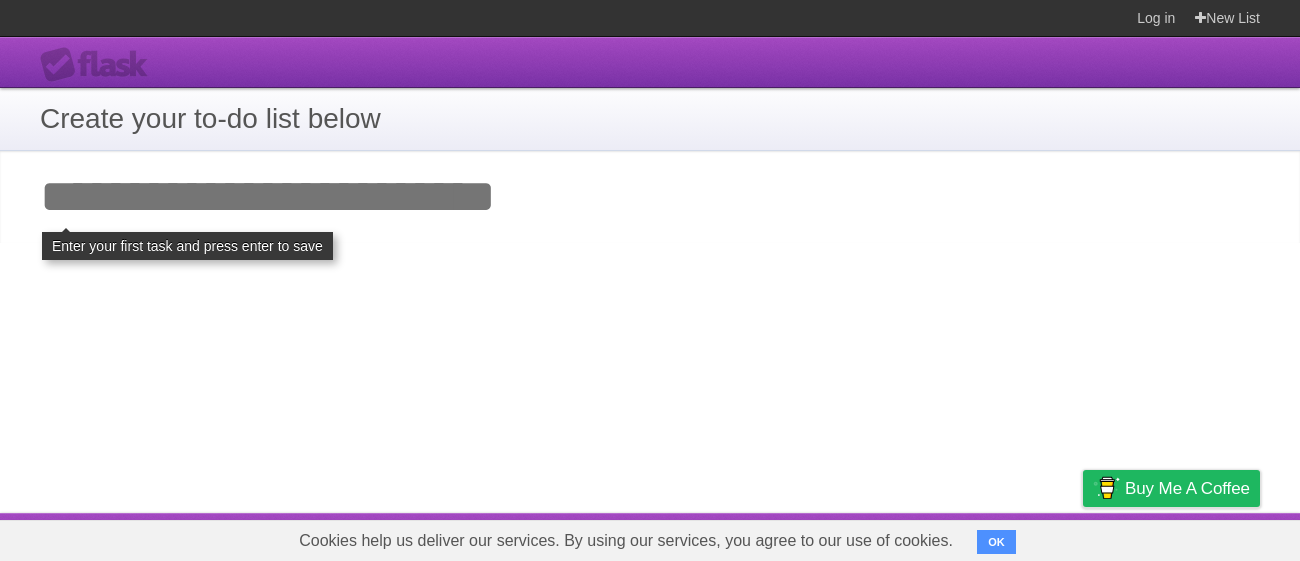 click on "Add your first task" at bounding box center [650, 197] 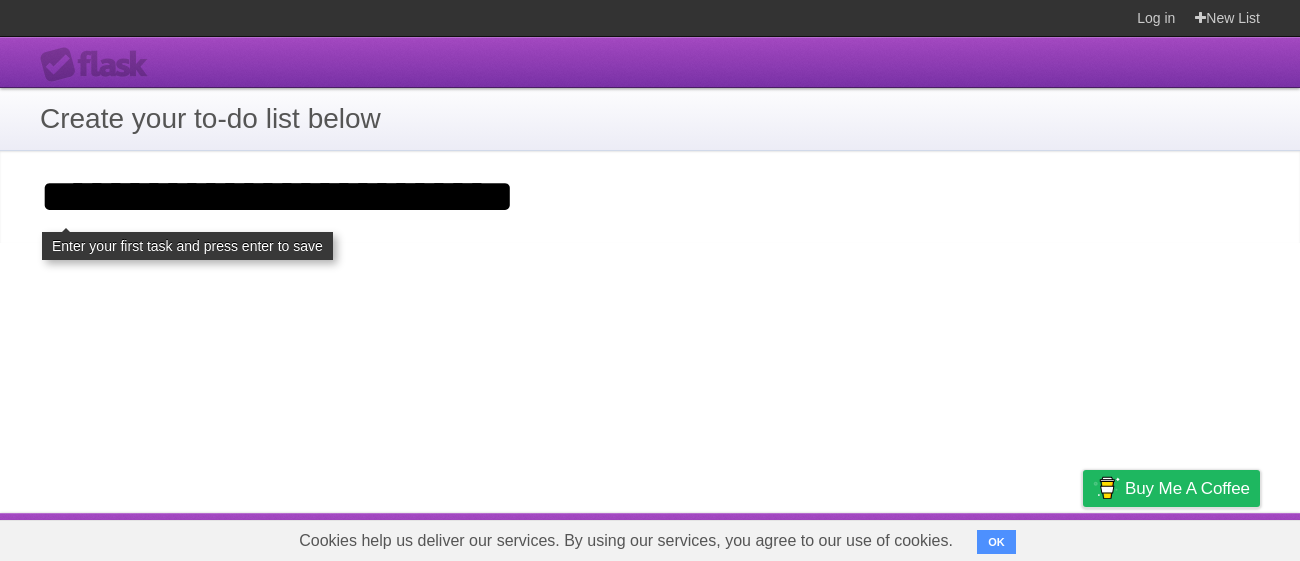 type on "**********" 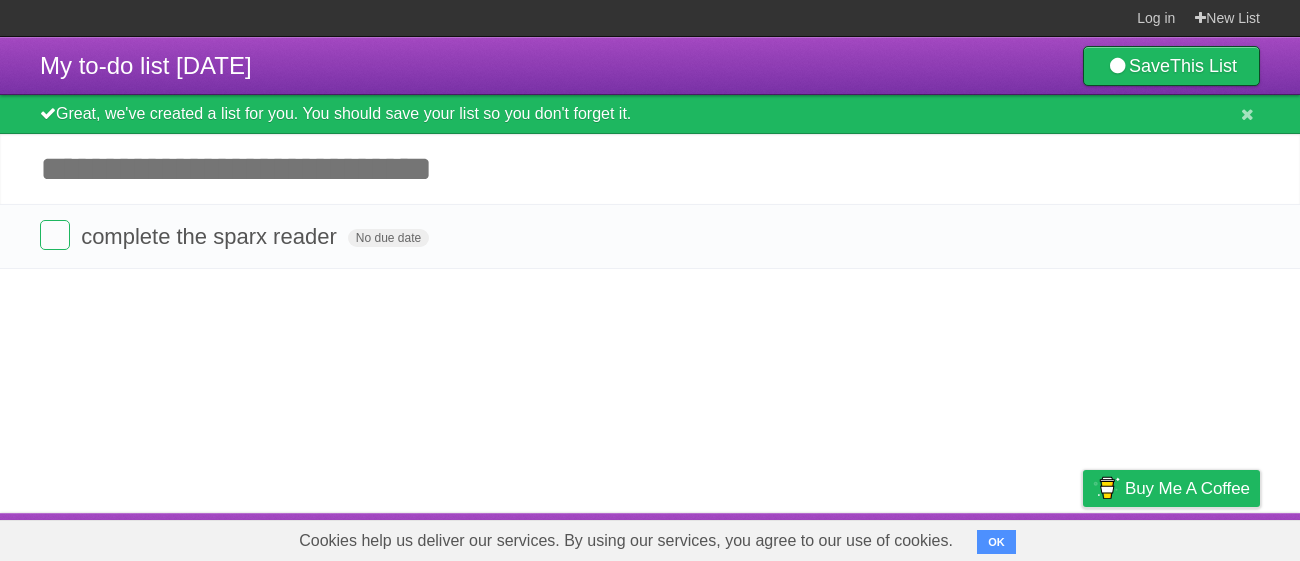 scroll, scrollTop: 0, scrollLeft: 0, axis: both 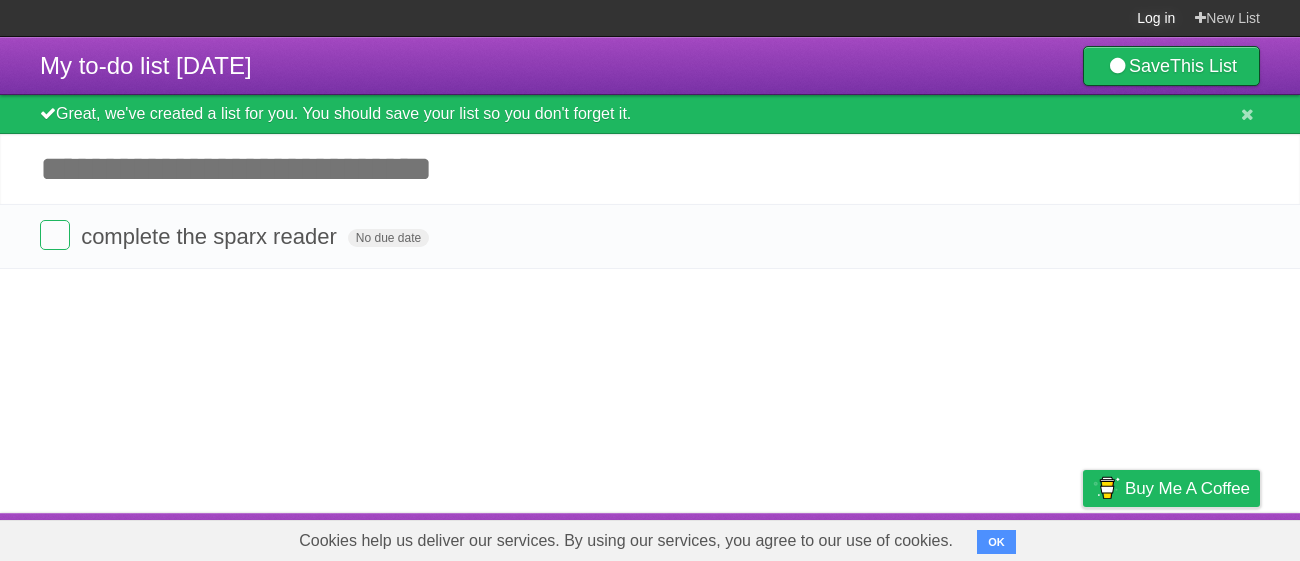 click on "Log in" at bounding box center (1156, 18) 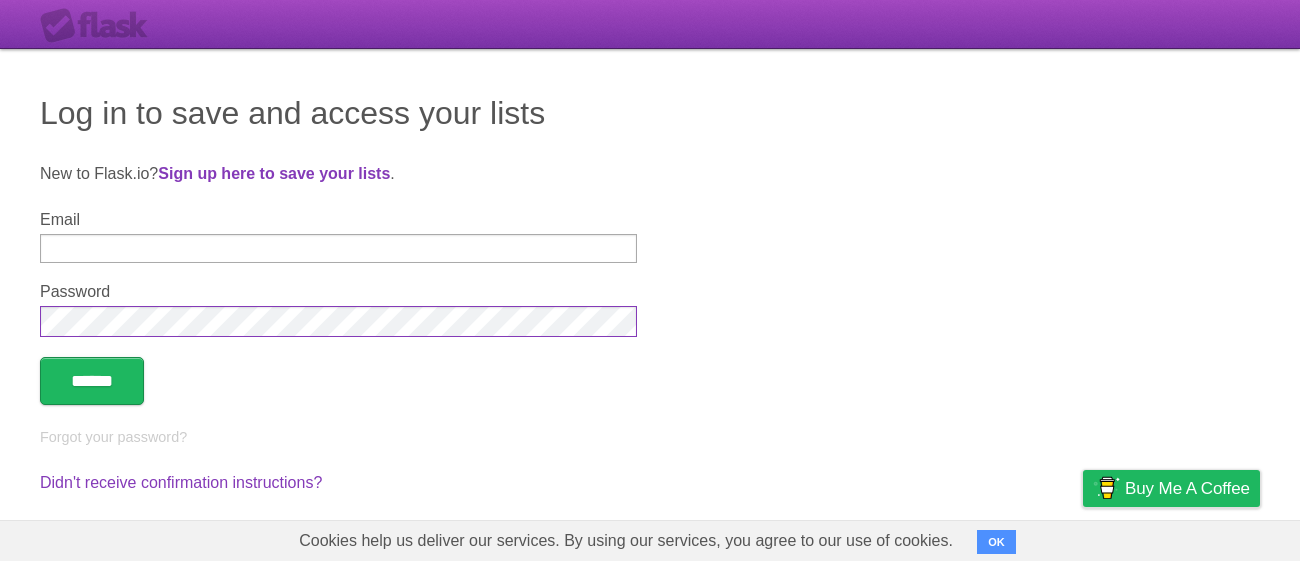 scroll, scrollTop: 62, scrollLeft: 0, axis: vertical 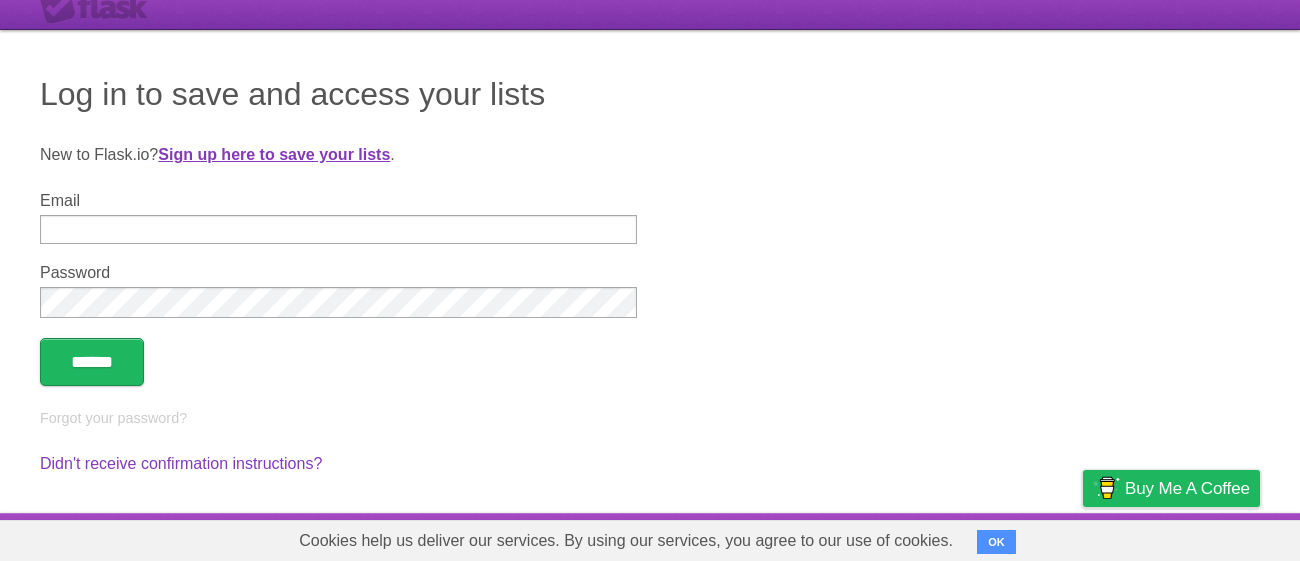 click on "Sign up here to save your lists" at bounding box center [274, 154] 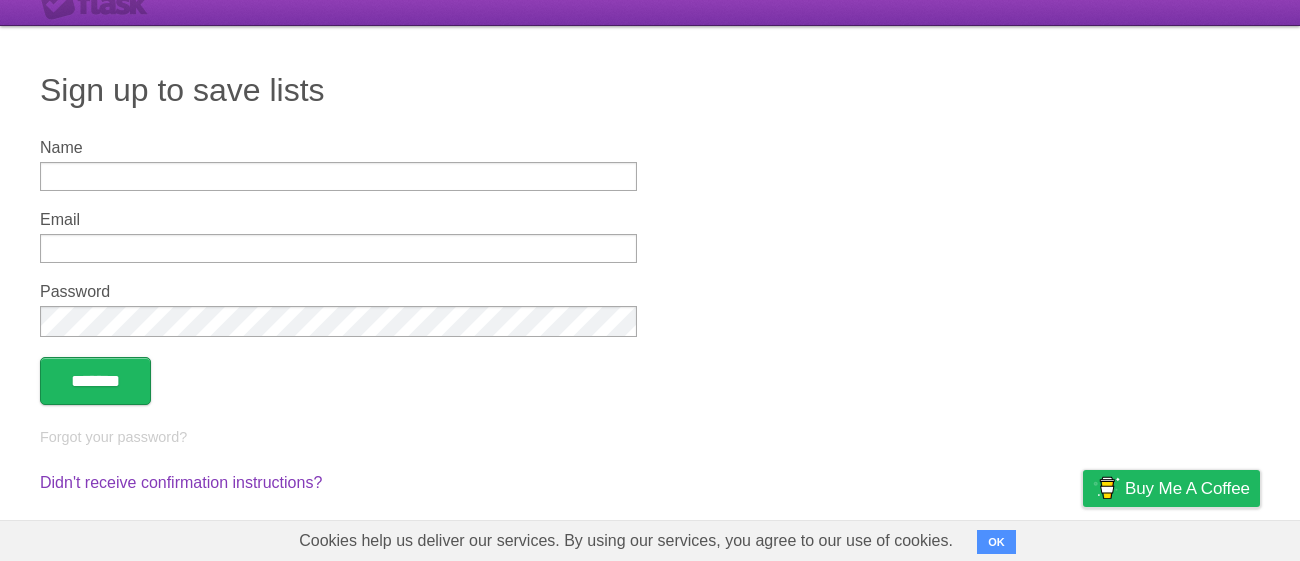 scroll, scrollTop: 0, scrollLeft: 0, axis: both 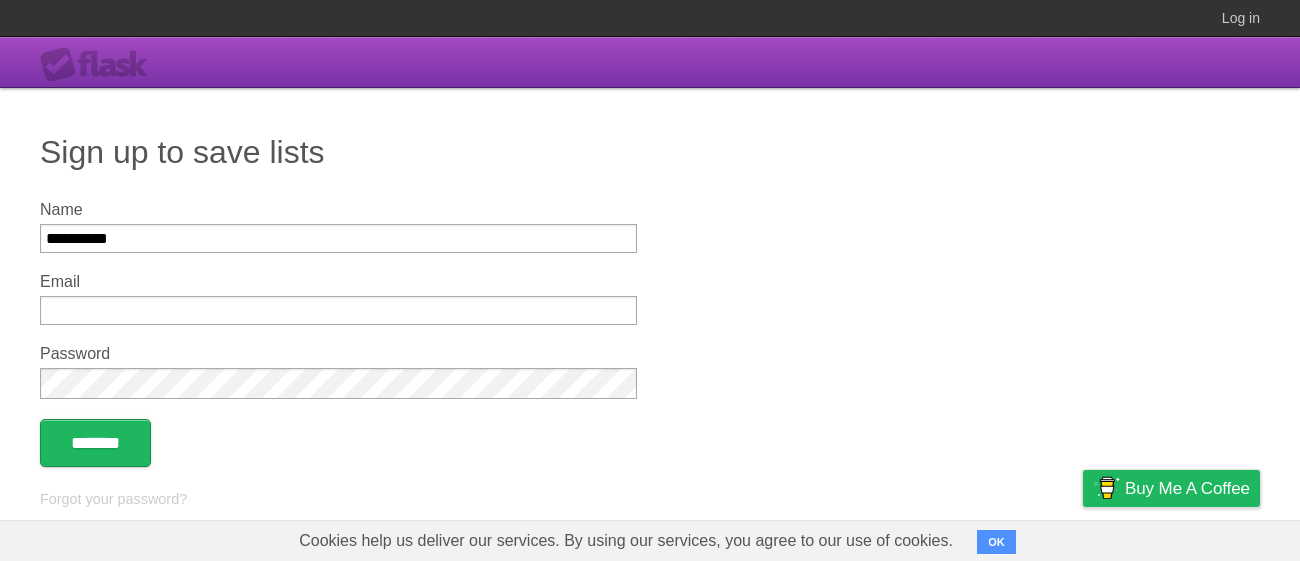 type on "**********" 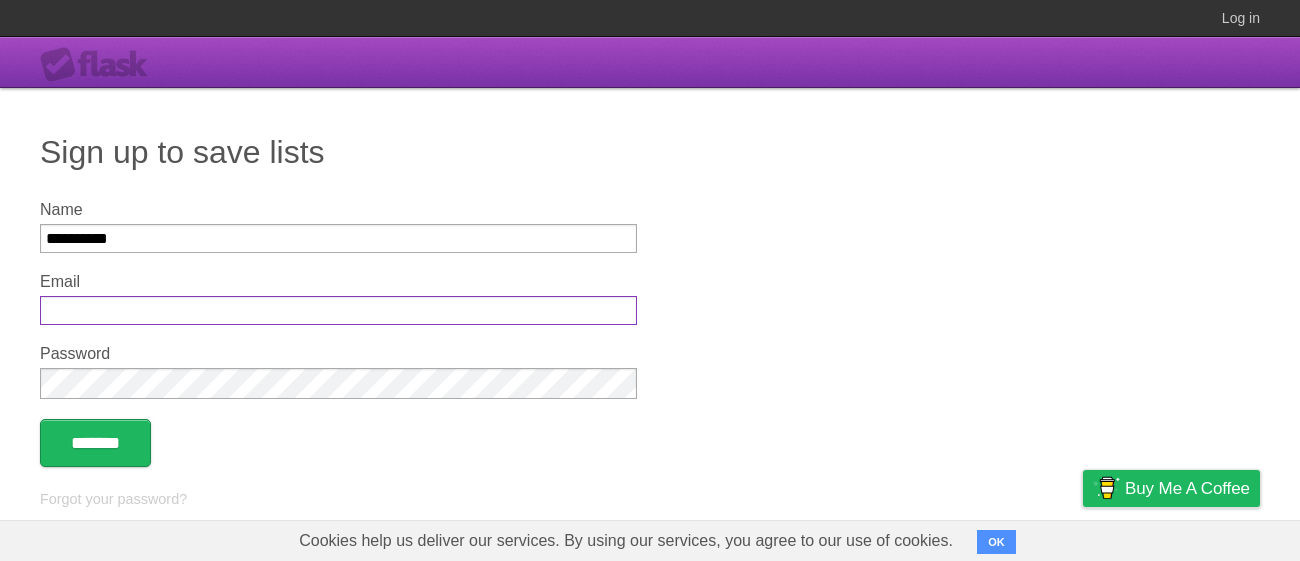 click on "Email" at bounding box center [338, 310] 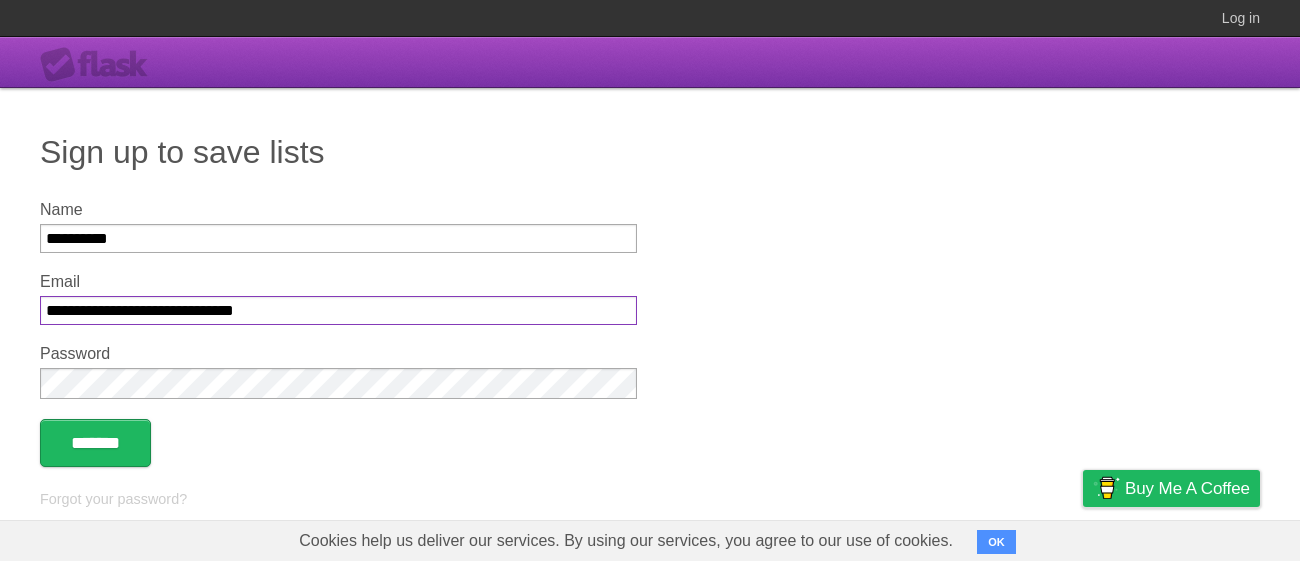 type on "**********" 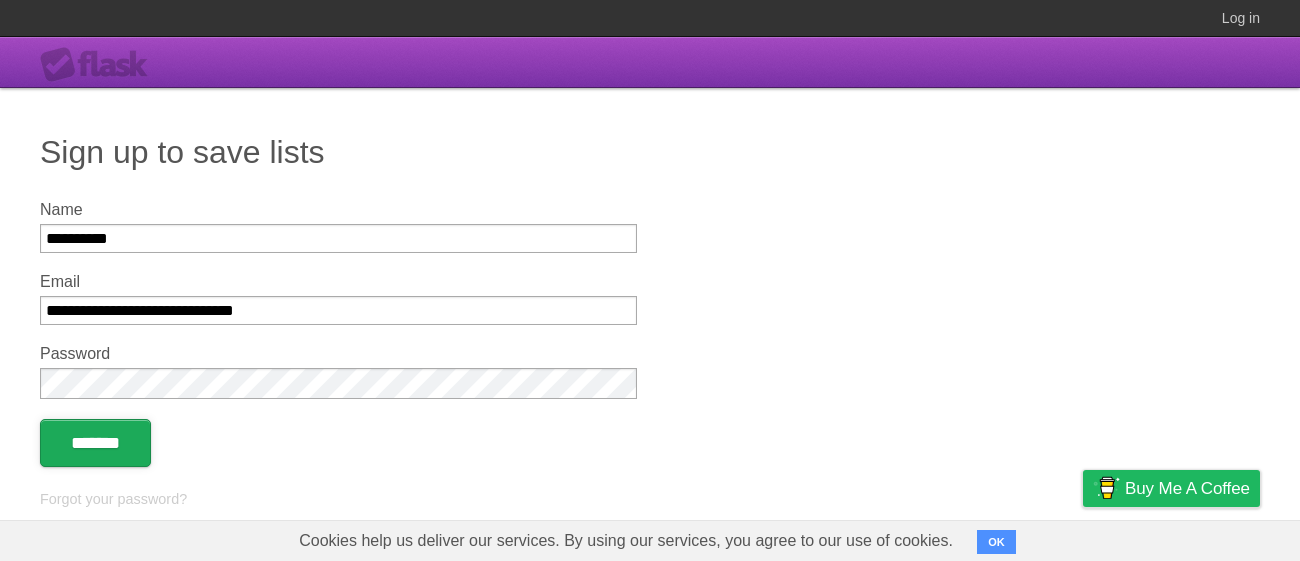 click on "*******" at bounding box center [95, 443] 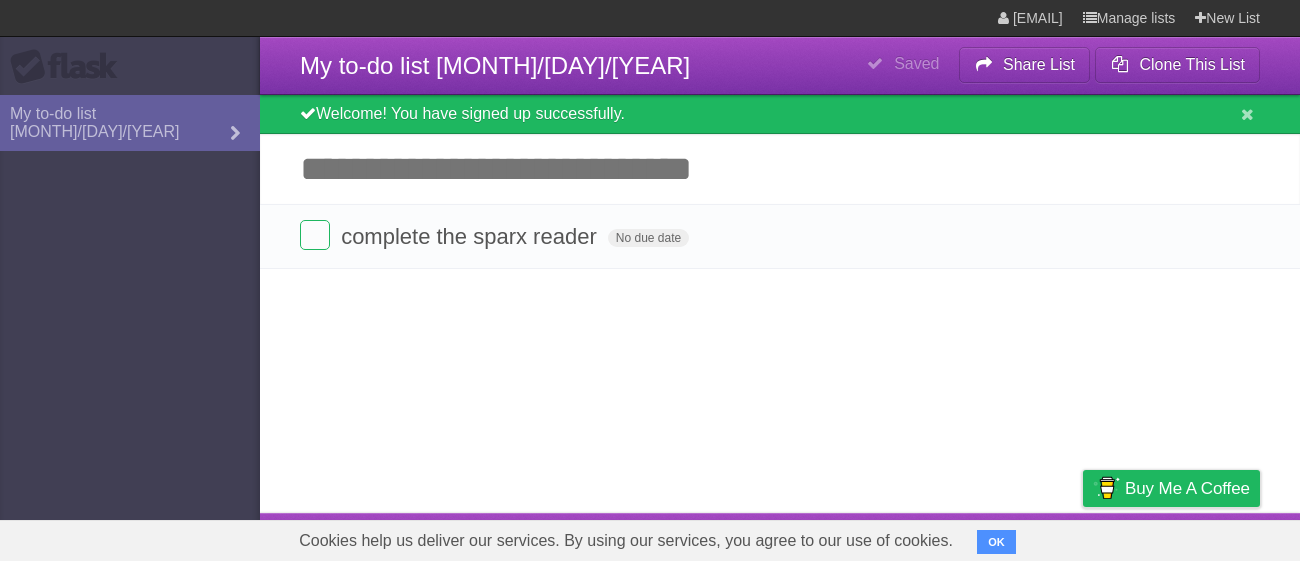 scroll, scrollTop: 0, scrollLeft: 0, axis: both 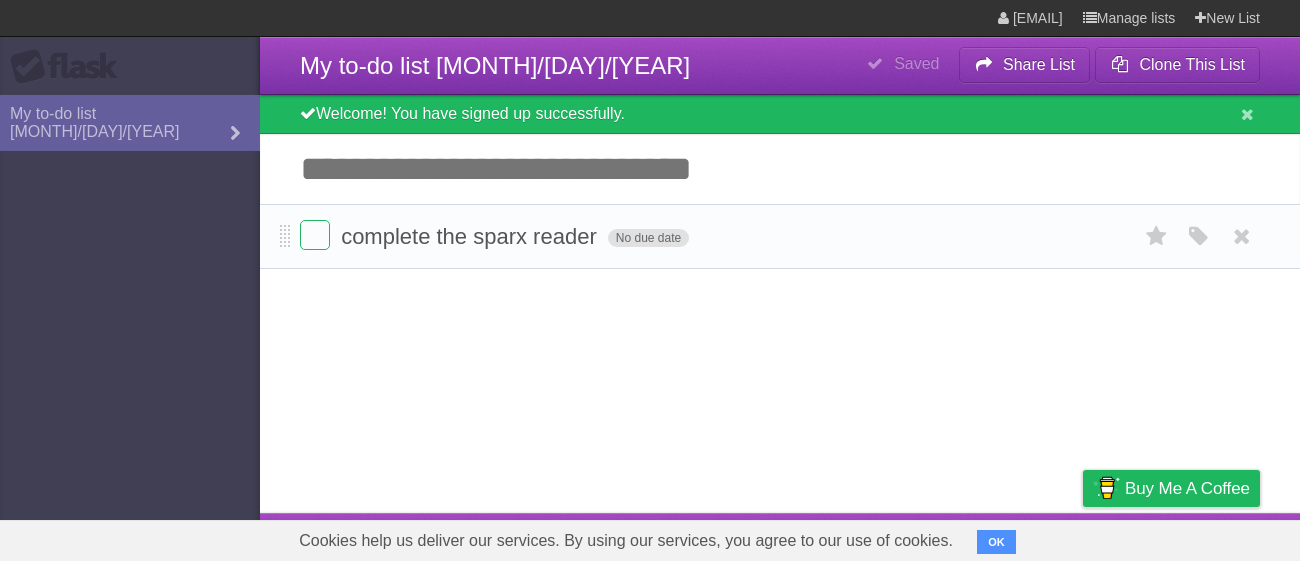 click on "No due date" at bounding box center [648, 238] 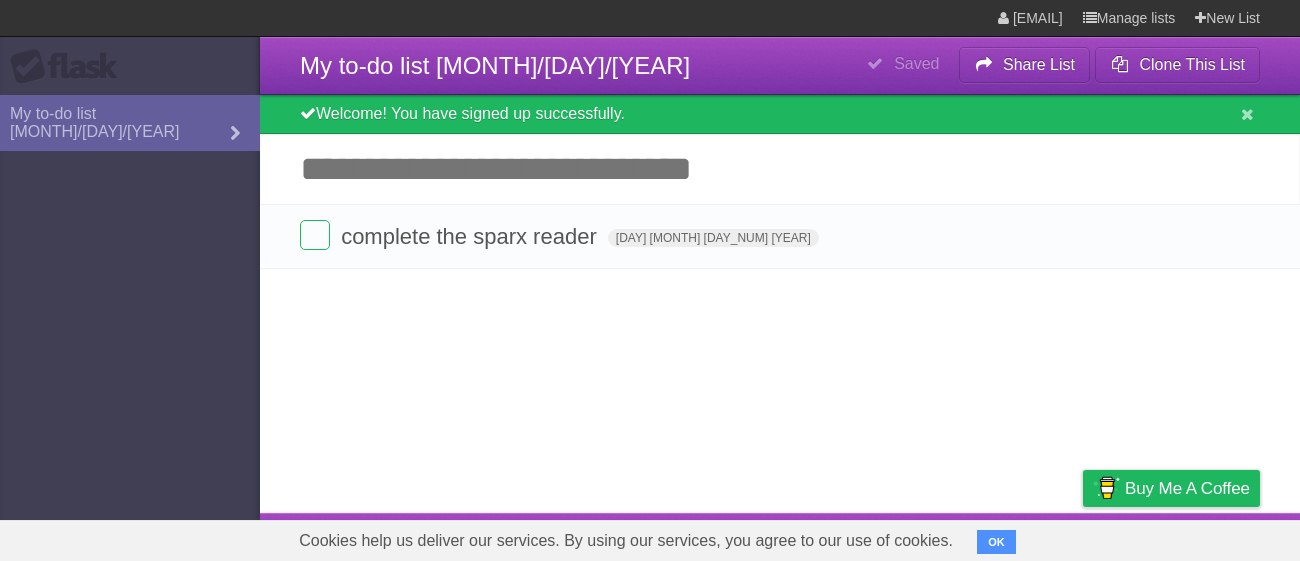 click on "**********" at bounding box center [650, 256] 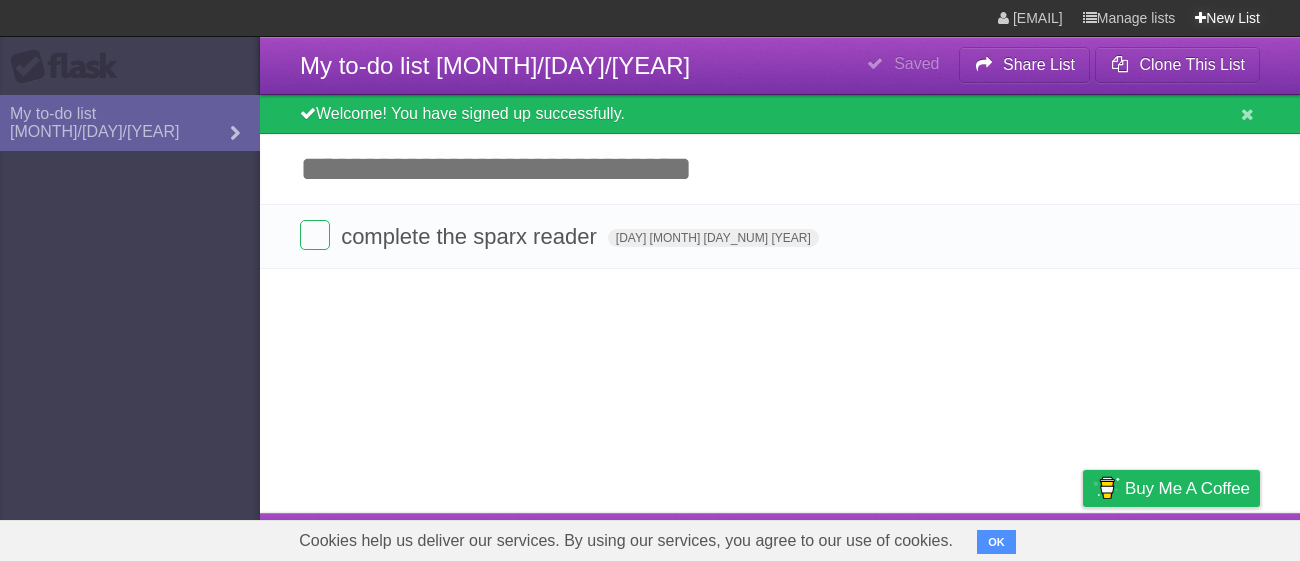 click on "New List" at bounding box center (1227, 18) 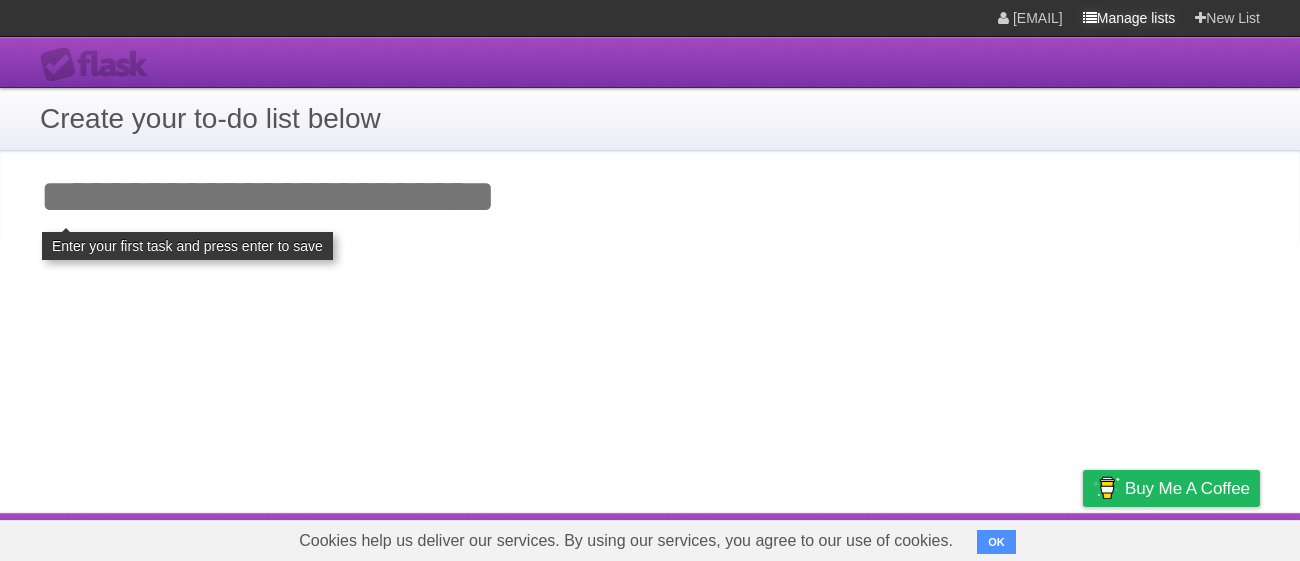 click on "Manage lists" at bounding box center (1129, 18) 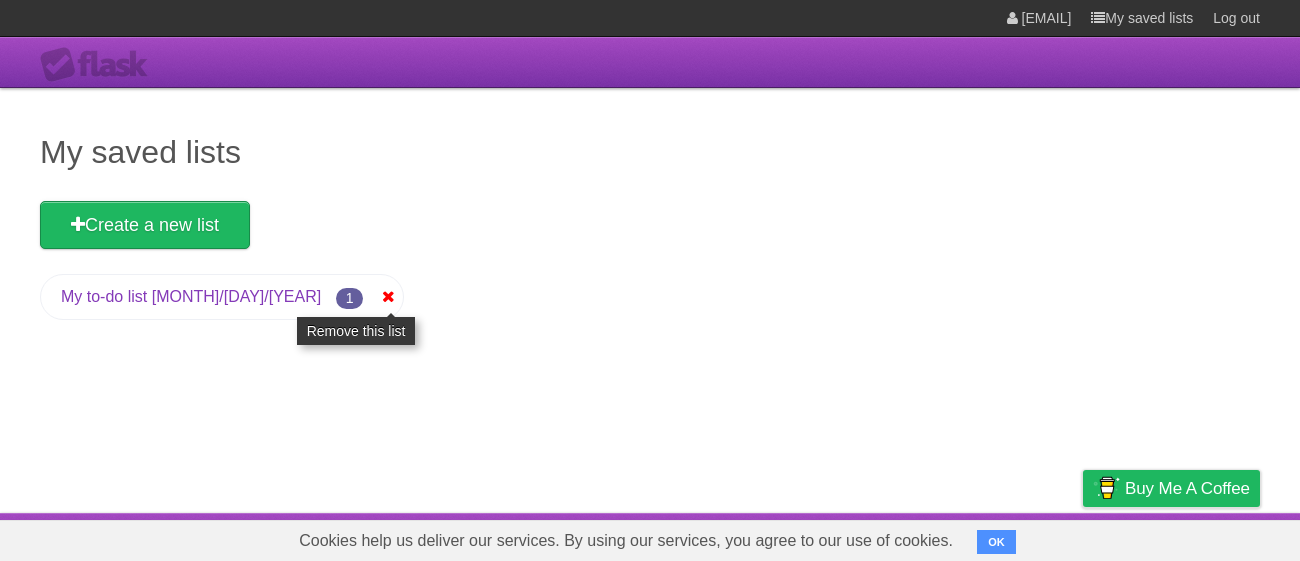 click at bounding box center (388, 297) 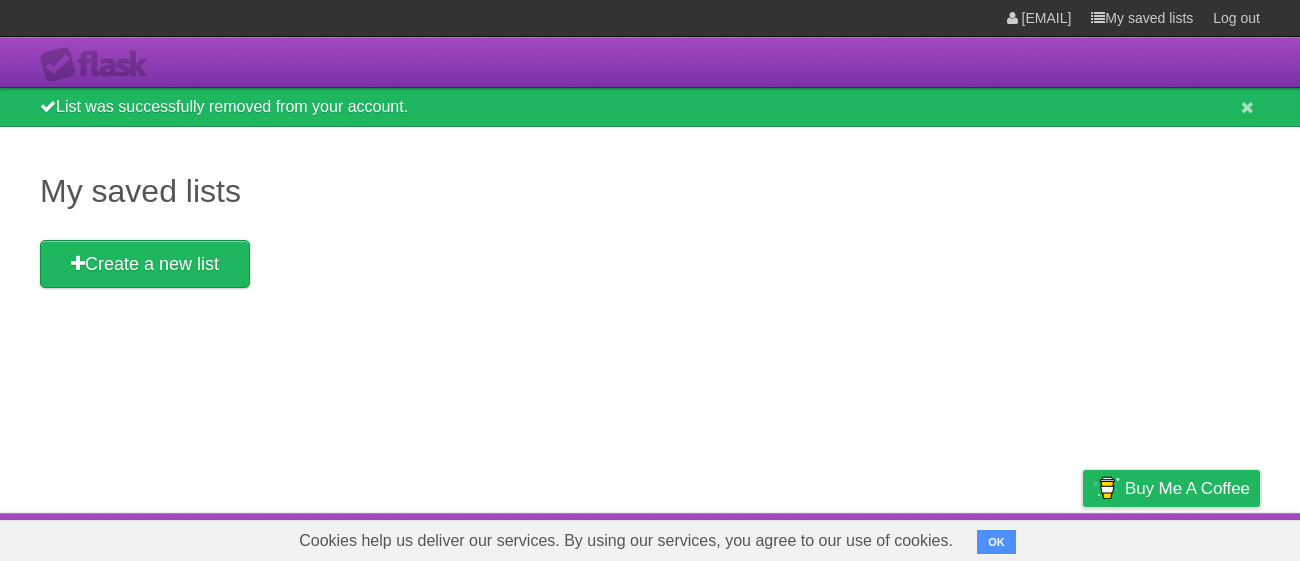 scroll, scrollTop: 0, scrollLeft: 0, axis: both 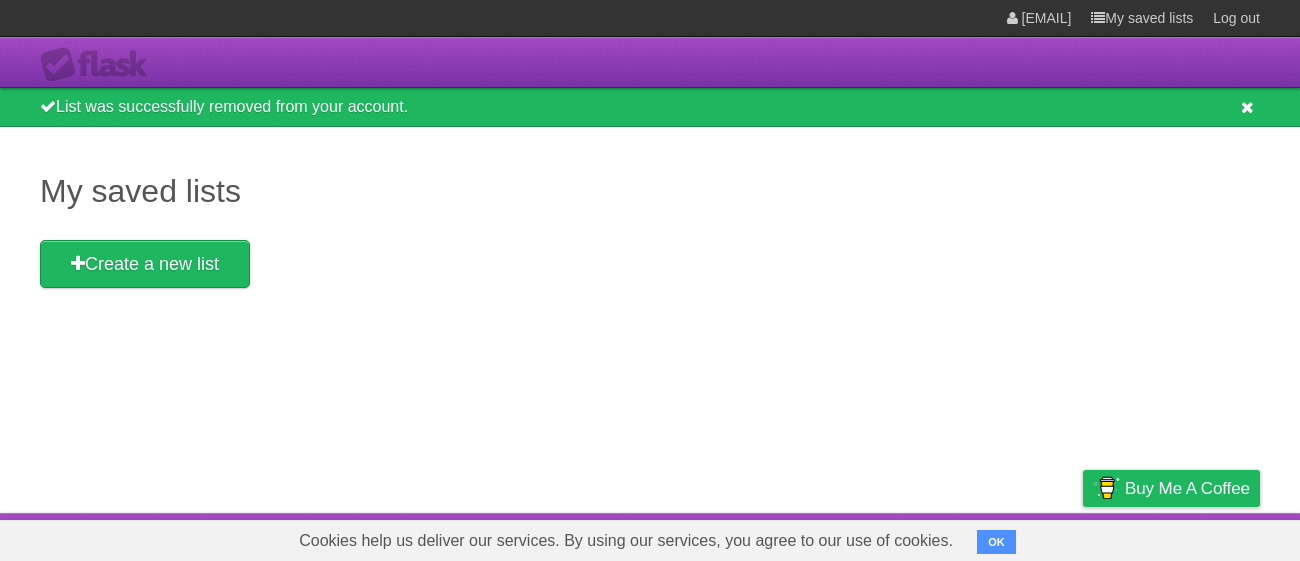 click at bounding box center (1247, 107) 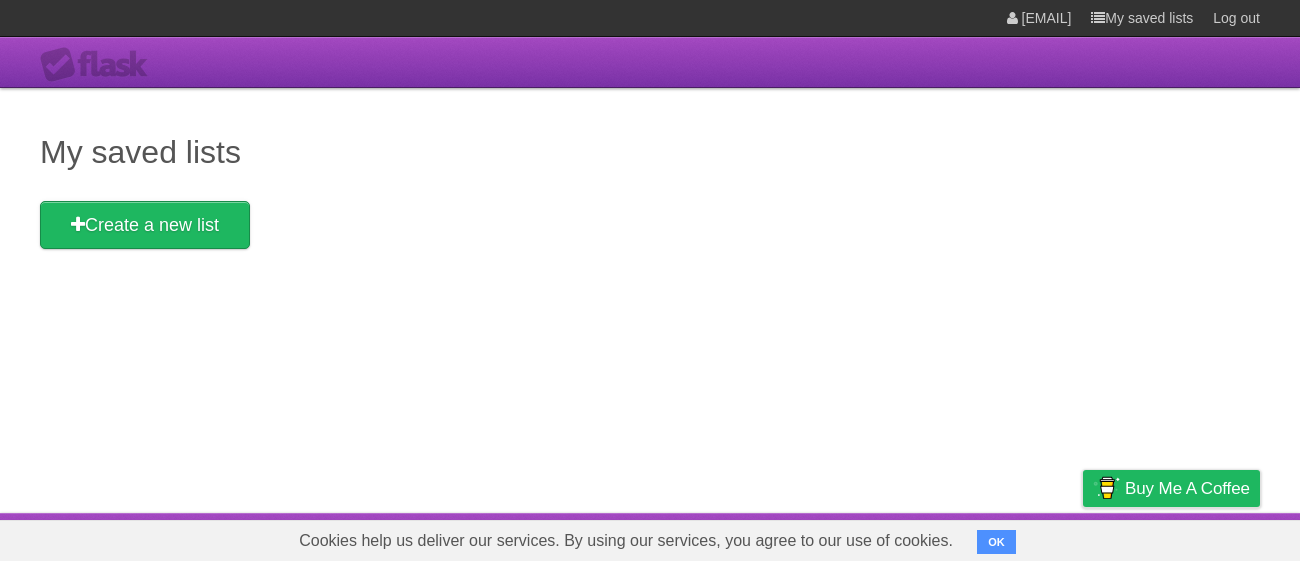 scroll, scrollTop: 0, scrollLeft: 0, axis: both 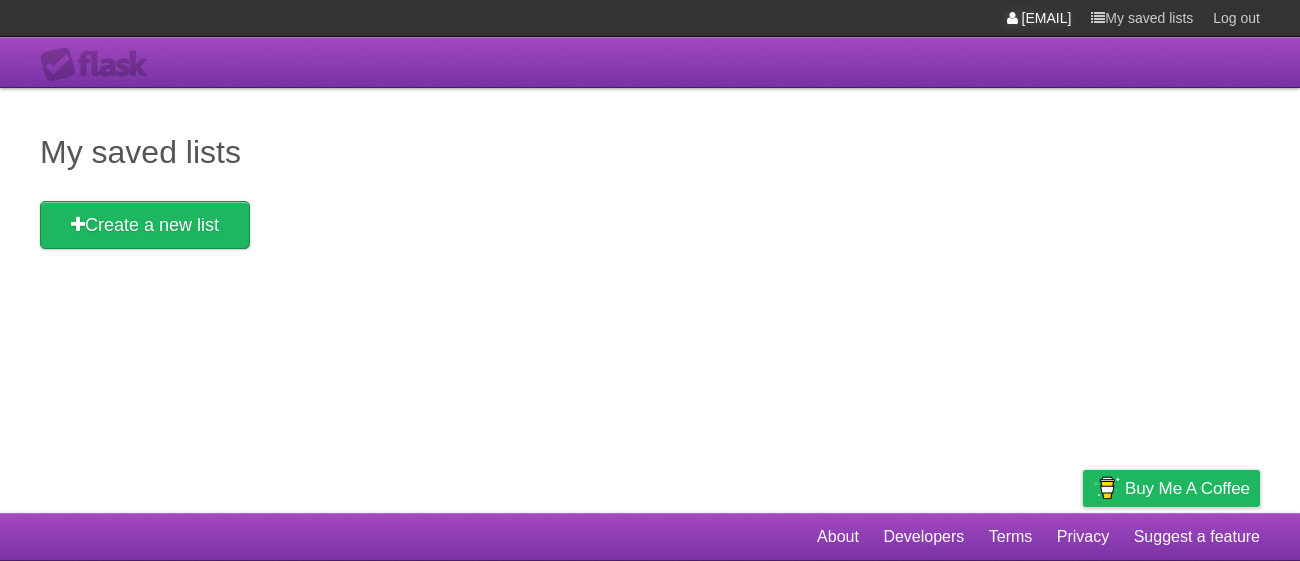 click on "2028v.patel@arkelvinacademy.org" at bounding box center [1039, 18] 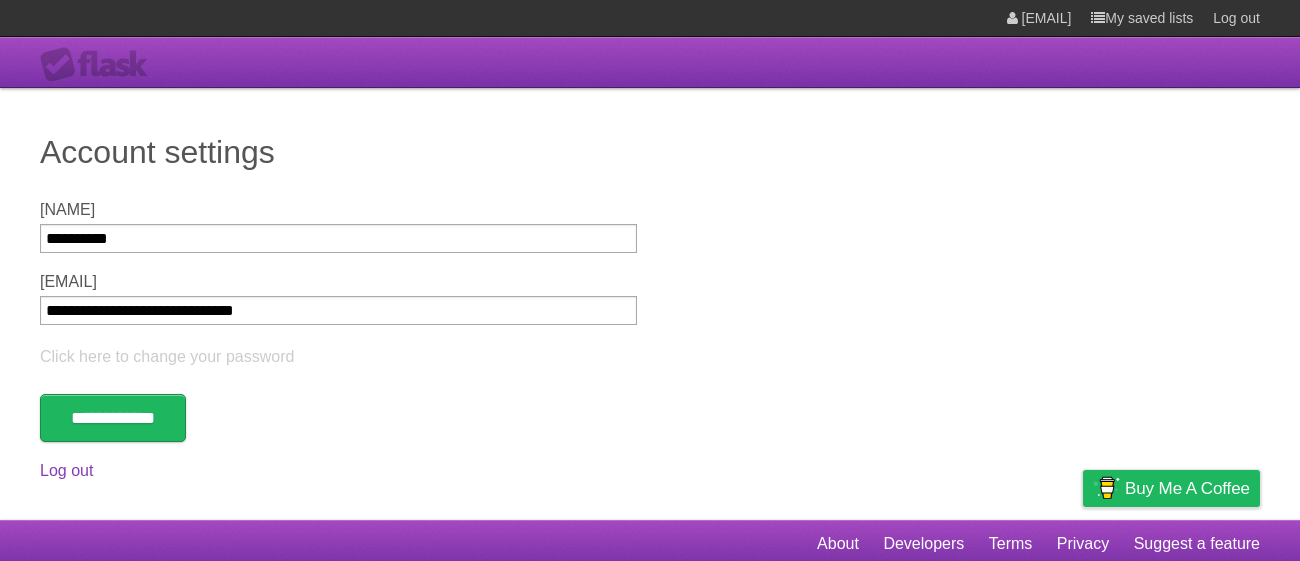 scroll, scrollTop: 13, scrollLeft: 0, axis: vertical 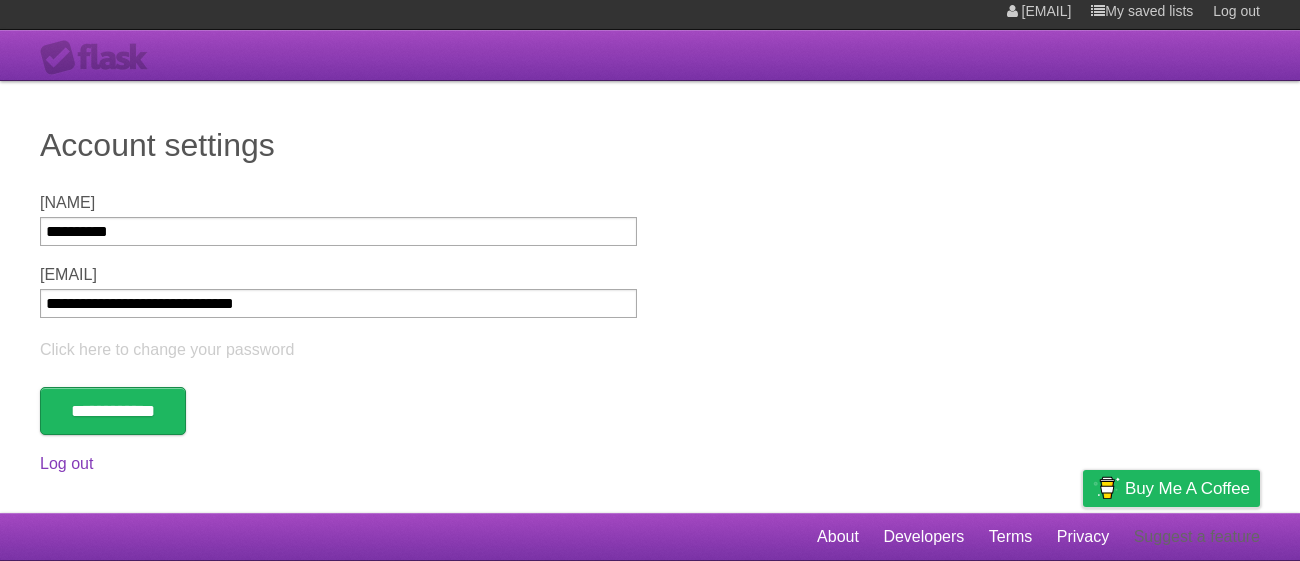 click on "Suggest a feature" at bounding box center [1197, 537] 